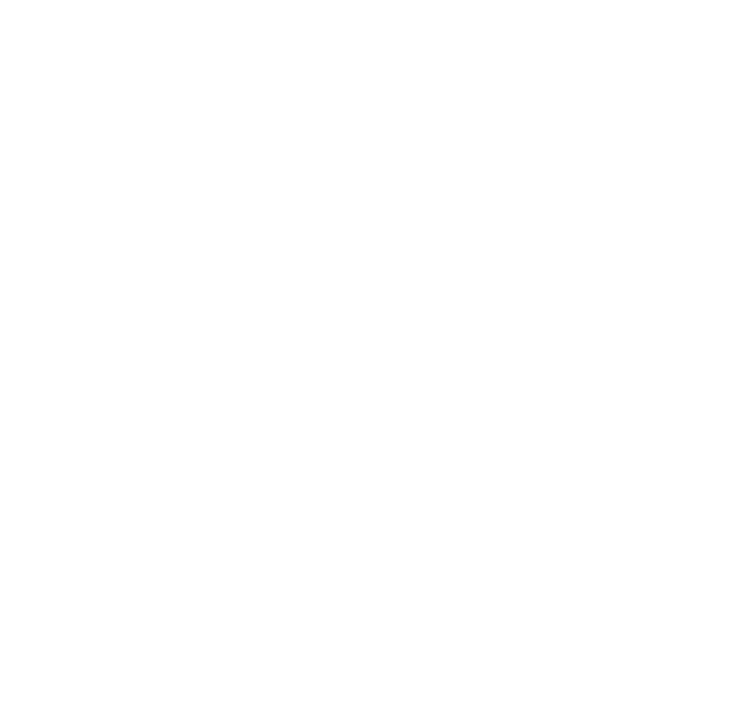 scroll, scrollTop: 0, scrollLeft: 0, axis: both 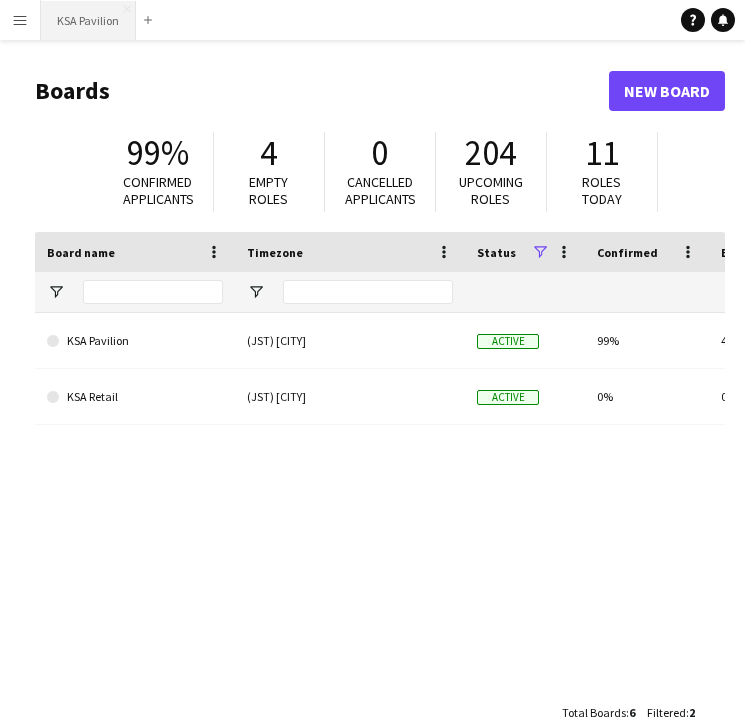 click on "KSA Pavilion
Close" at bounding box center [88, 20] 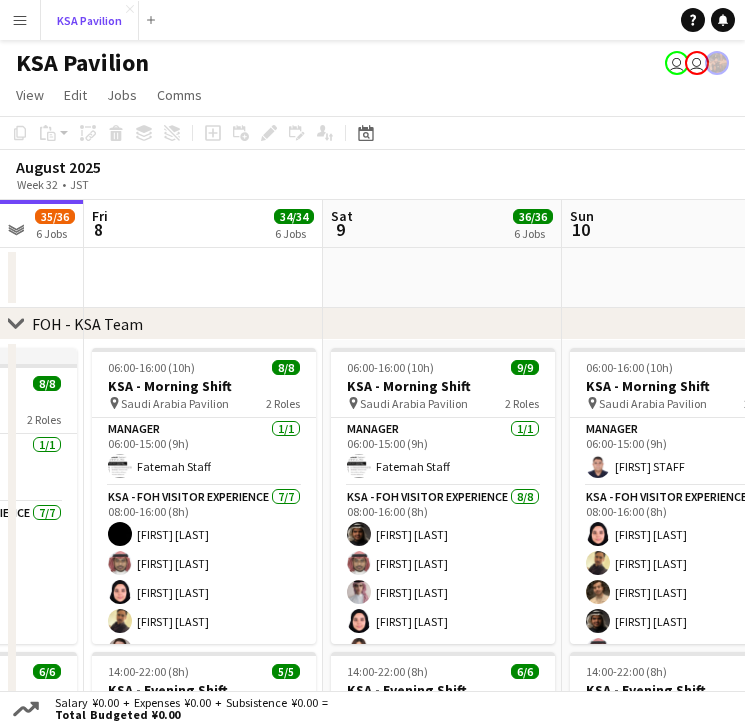 scroll, scrollTop: 0, scrollLeft: 888, axis: horizontal 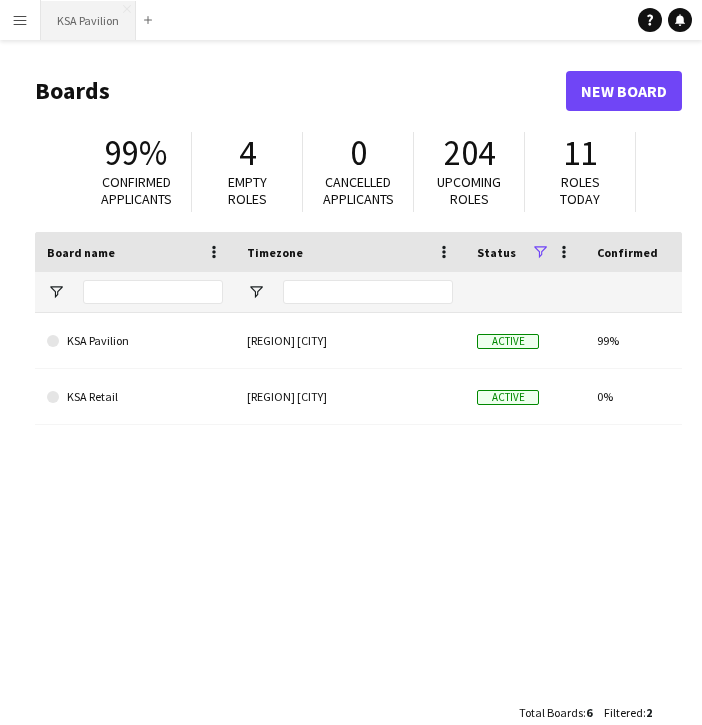 click on "KSA Pavilion
Close" at bounding box center (88, 20) 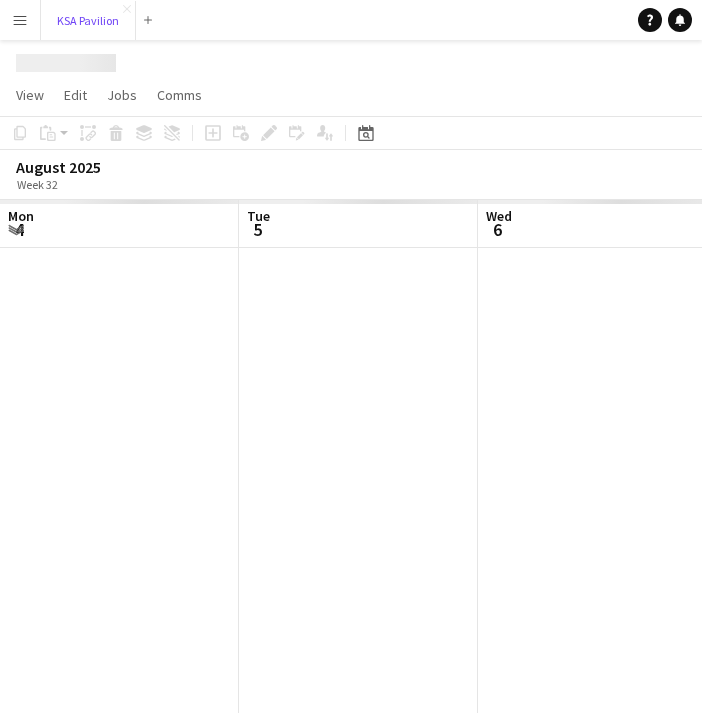 scroll, scrollTop: 0, scrollLeft: 478, axis: horizontal 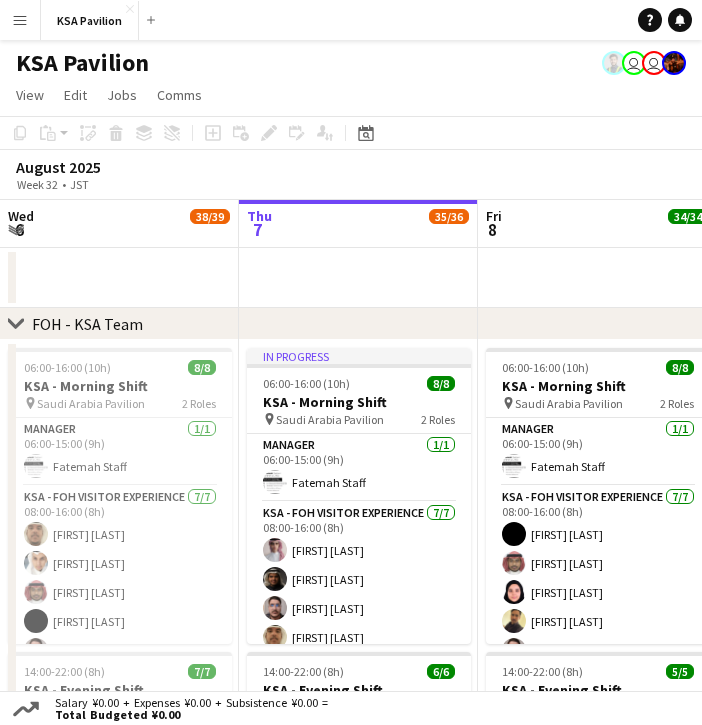 click 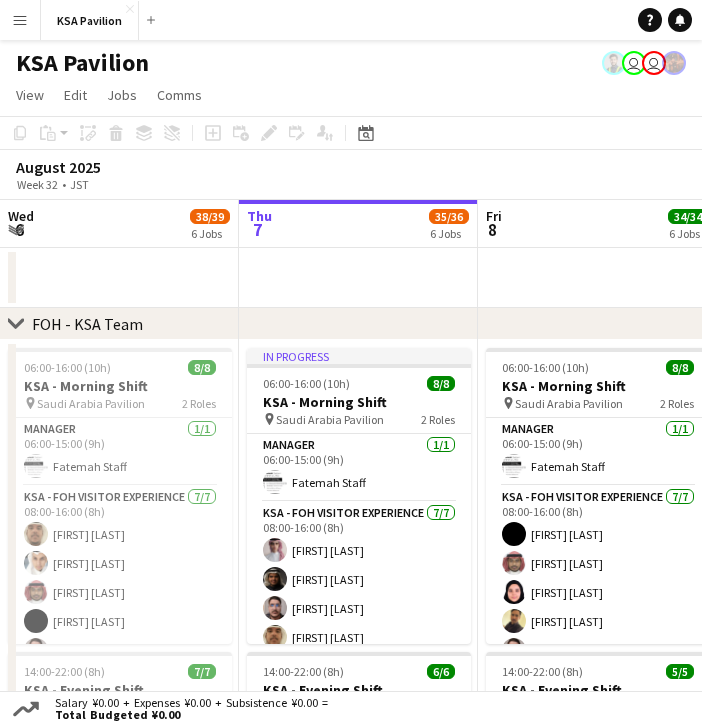 click on "Copy
Paste
Paste
Command
V Paste with crew
Command
Shift
V
Paste linked Job
Delete
Group
Ungroup
Add job
Add linked Job
Edit
Edit linked Job
Applicants
Date picker
AUG 2025 AUG 2025 Monday M Tuesday T Wednesday W Thursday T Friday F Saturday S Sunday S  AUG   1   2   3   4   5   6   7   8   9   10   11   12   13   14   15   16   17   18   19   20   21   22   23   24   25" 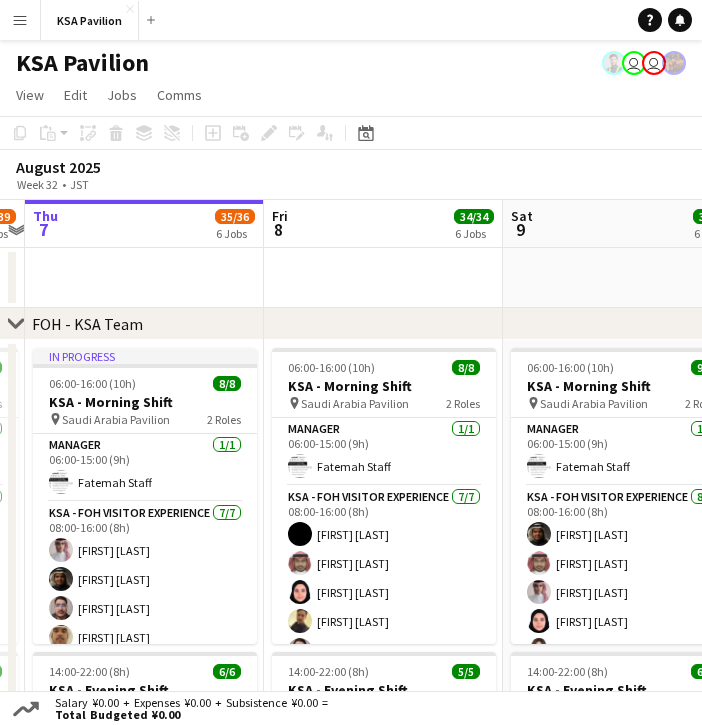 scroll, scrollTop: 0, scrollLeft: 708, axis: horizontal 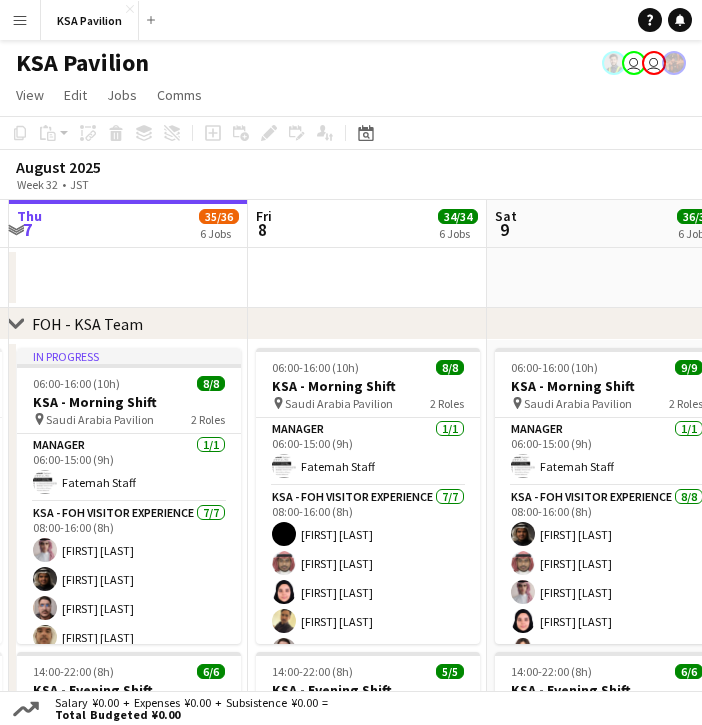 click on "user" 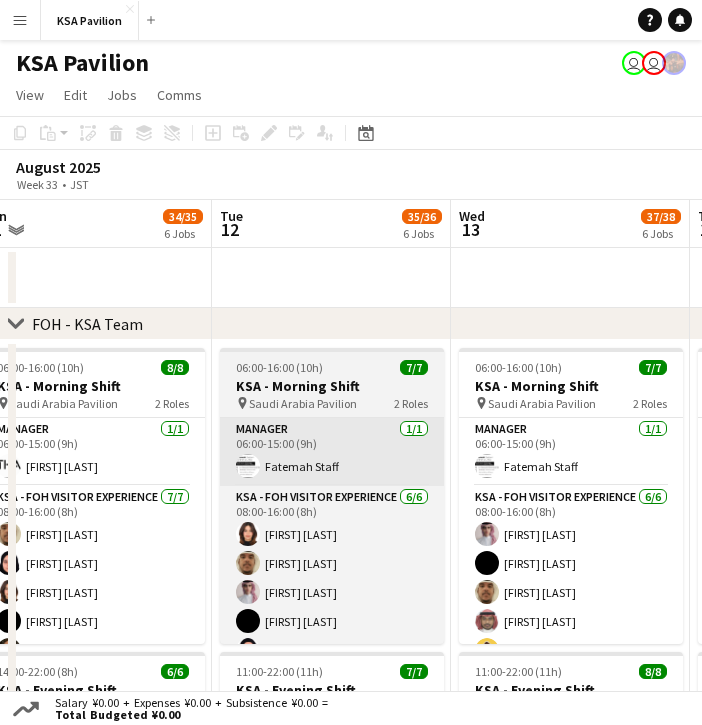 scroll, scrollTop: 0, scrollLeft: 799, axis: horizontal 